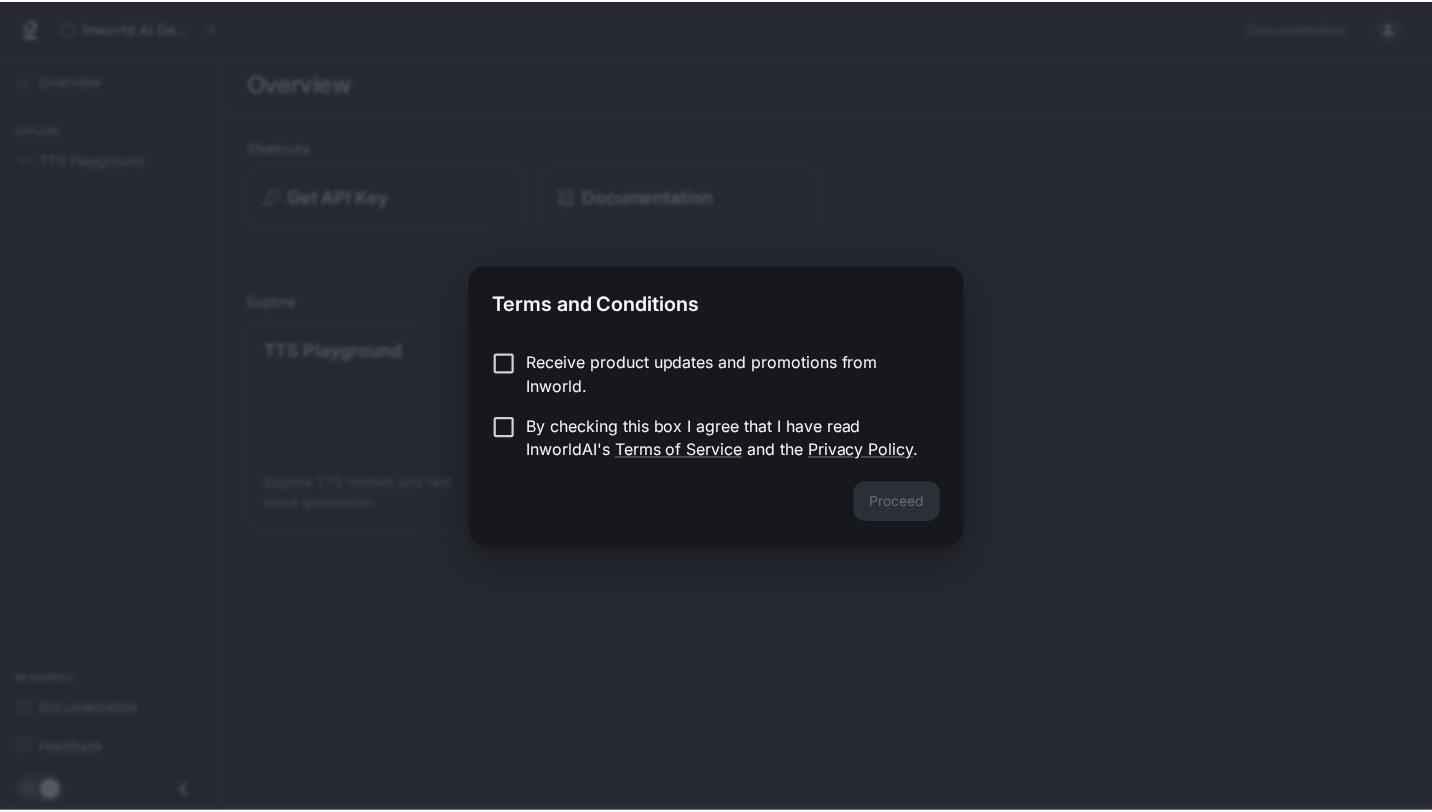 scroll, scrollTop: 0, scrollLeft: 0, axis: both 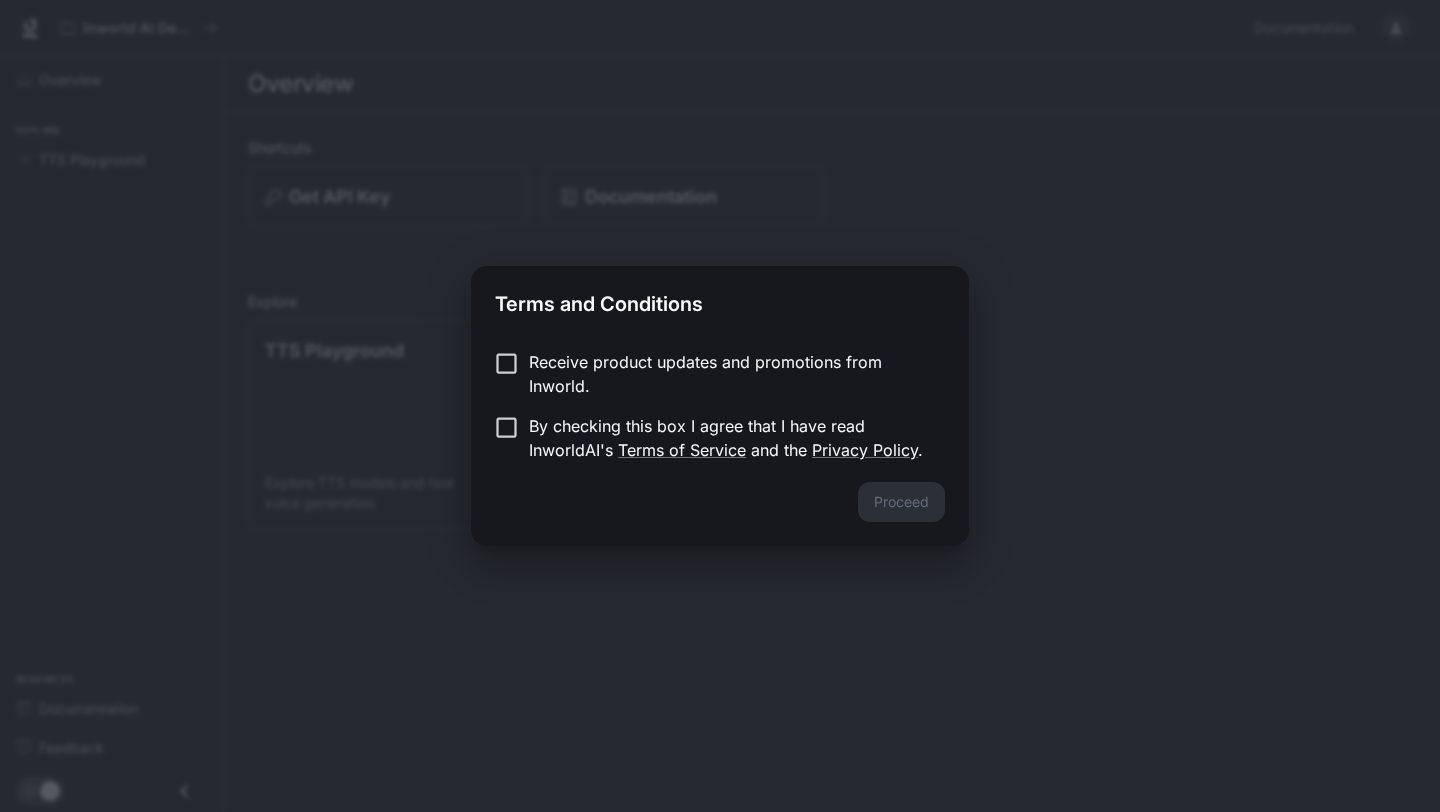 click on "Receive product updates and promotions from Inworld. By checking this box I agree that I have read InworldAI's   Terms of Service   and the   Privacy Policy ." at bounding box center [720, 406] 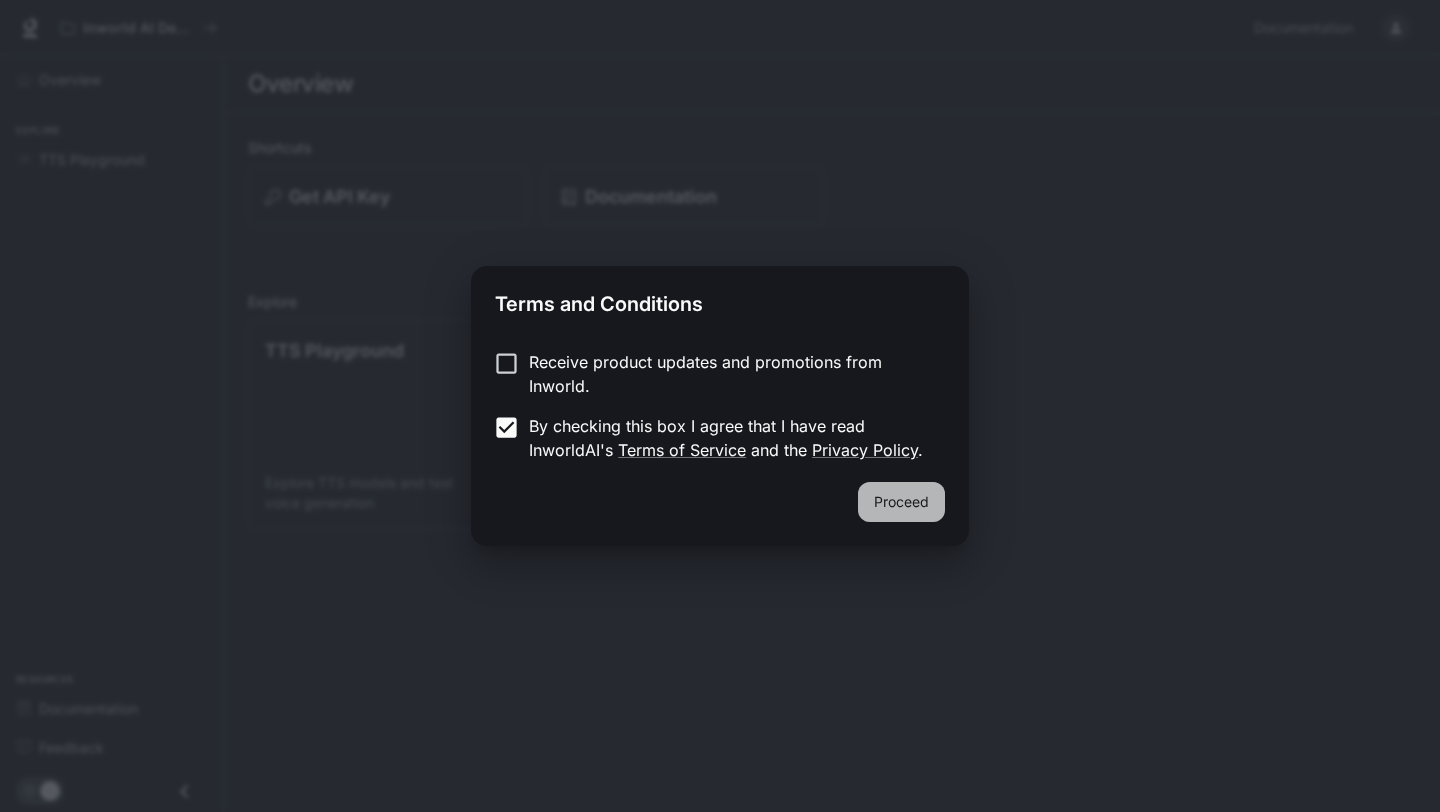 click on "Proceed" at bounding box center [901, 502] 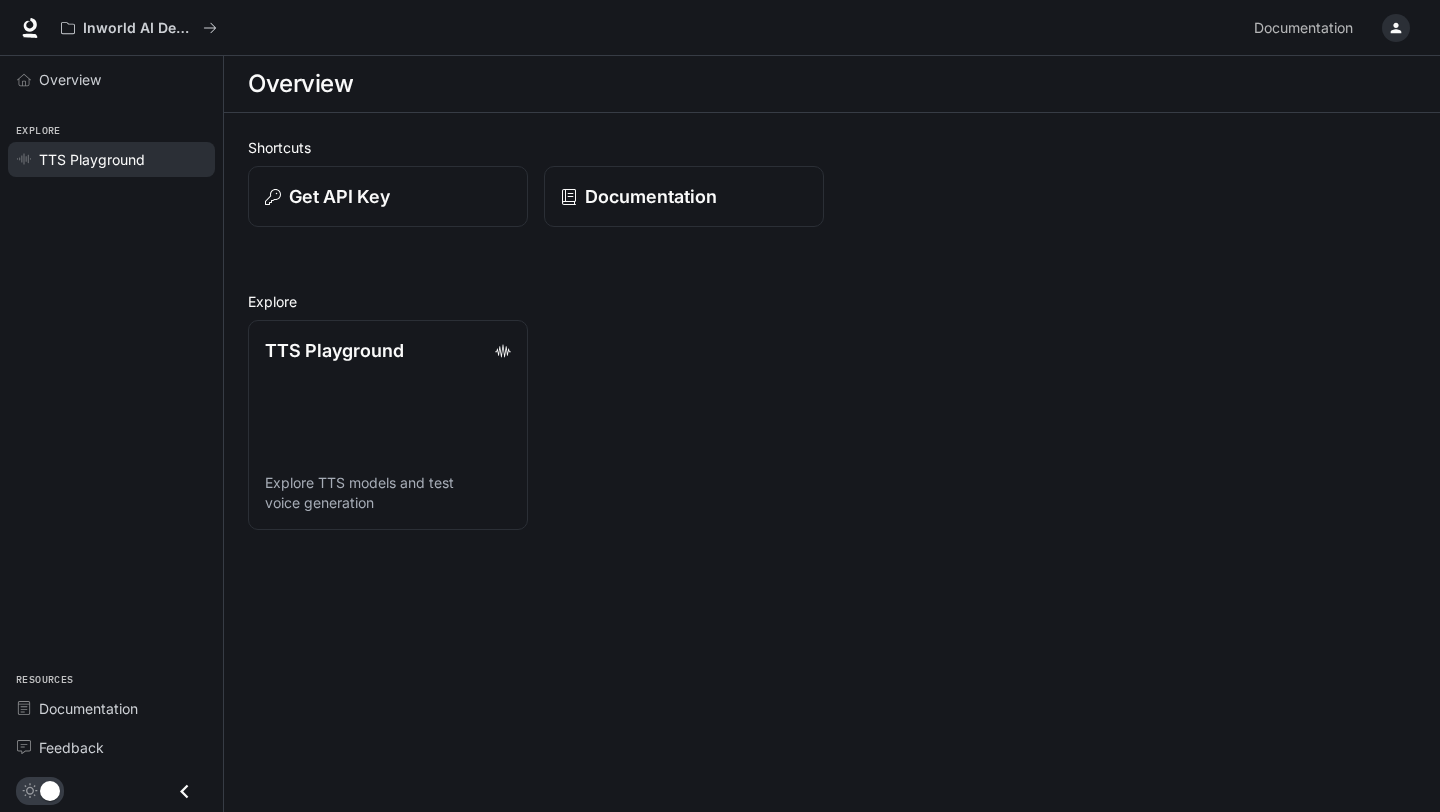 click on "TTS Playground" at bounding box center [92, 159] 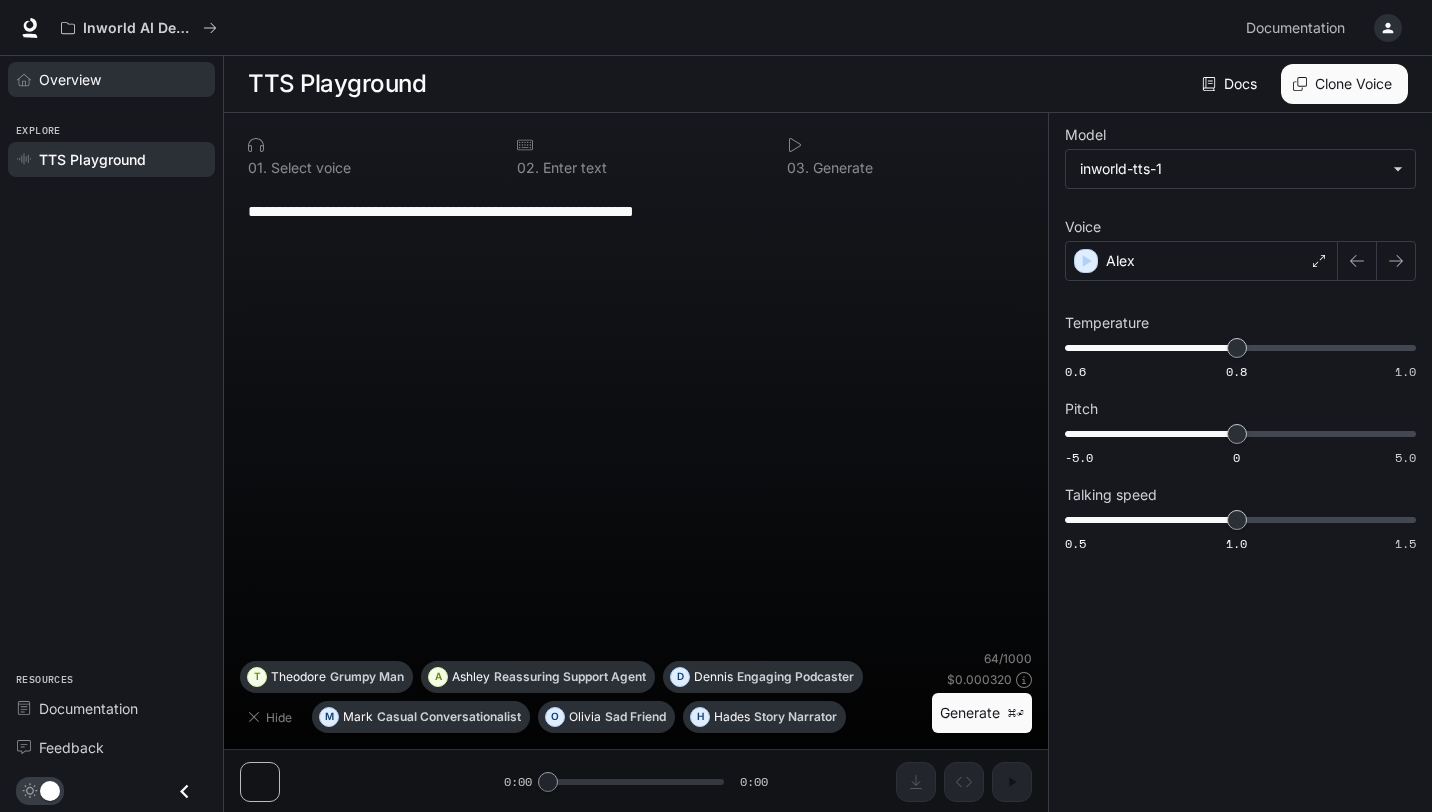 click on "Overview" at bounding box center (111, 79) 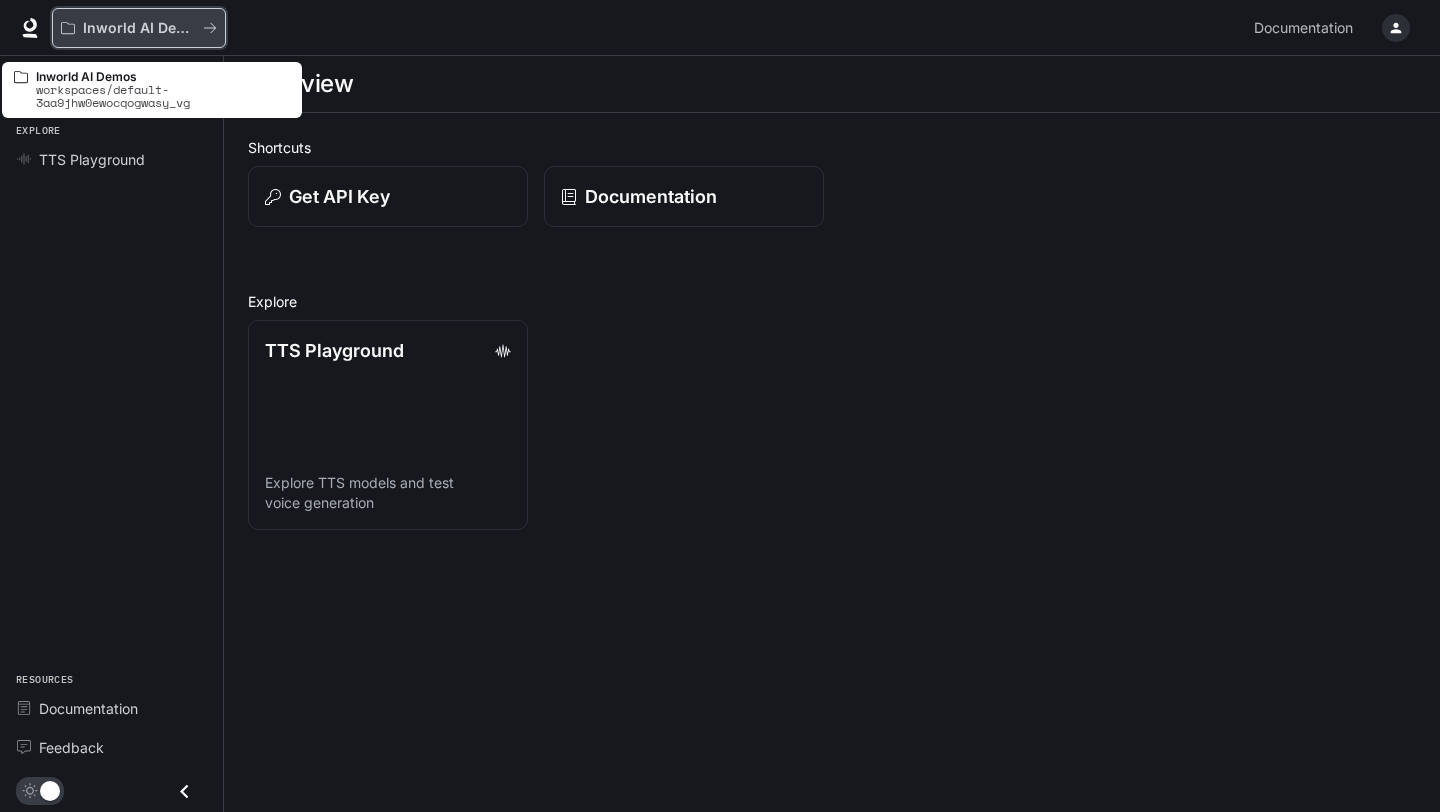 click on "Inworld AI Demos" at bounding box center [139, 28] 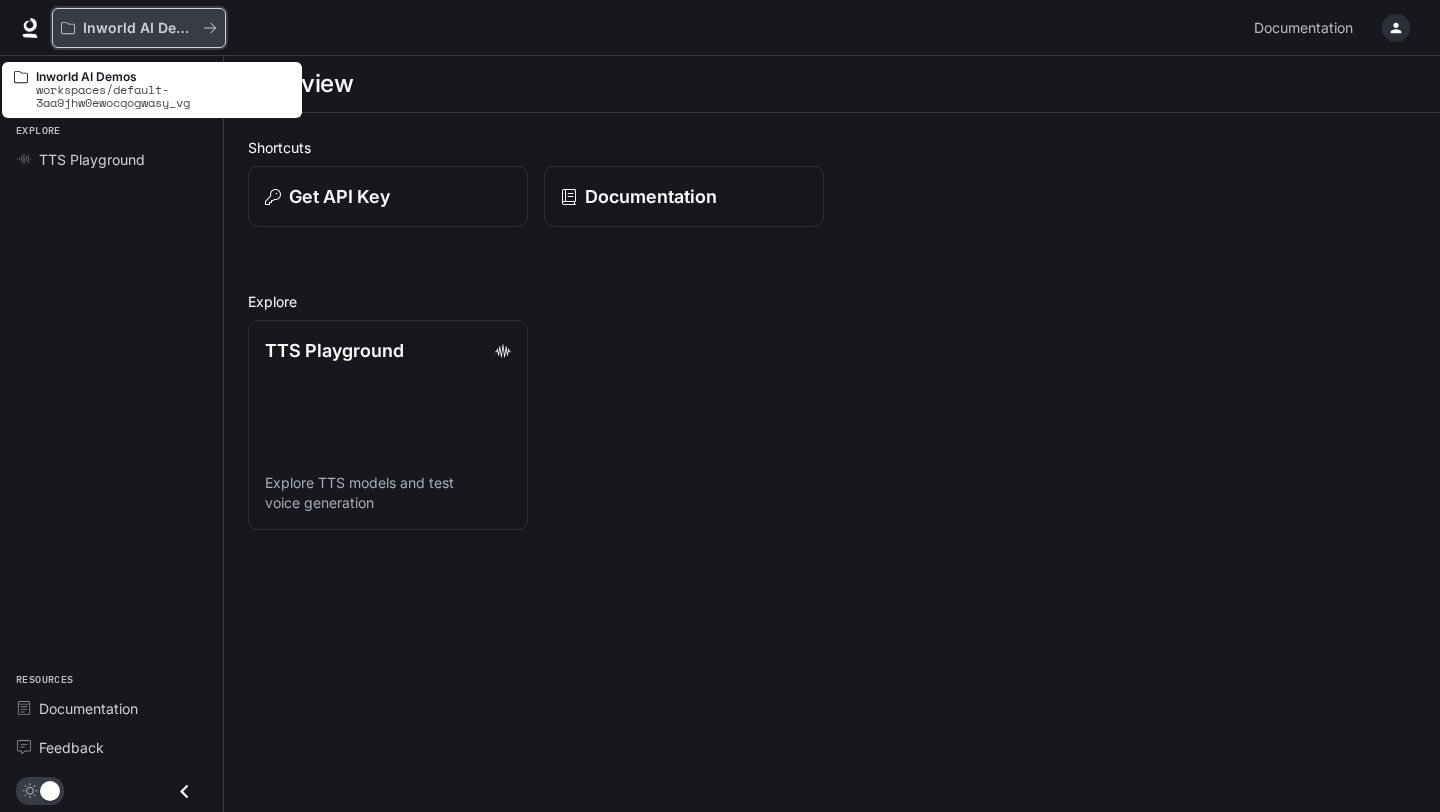 click on "Inworld AI Demos" at bounding box center (139, 28) 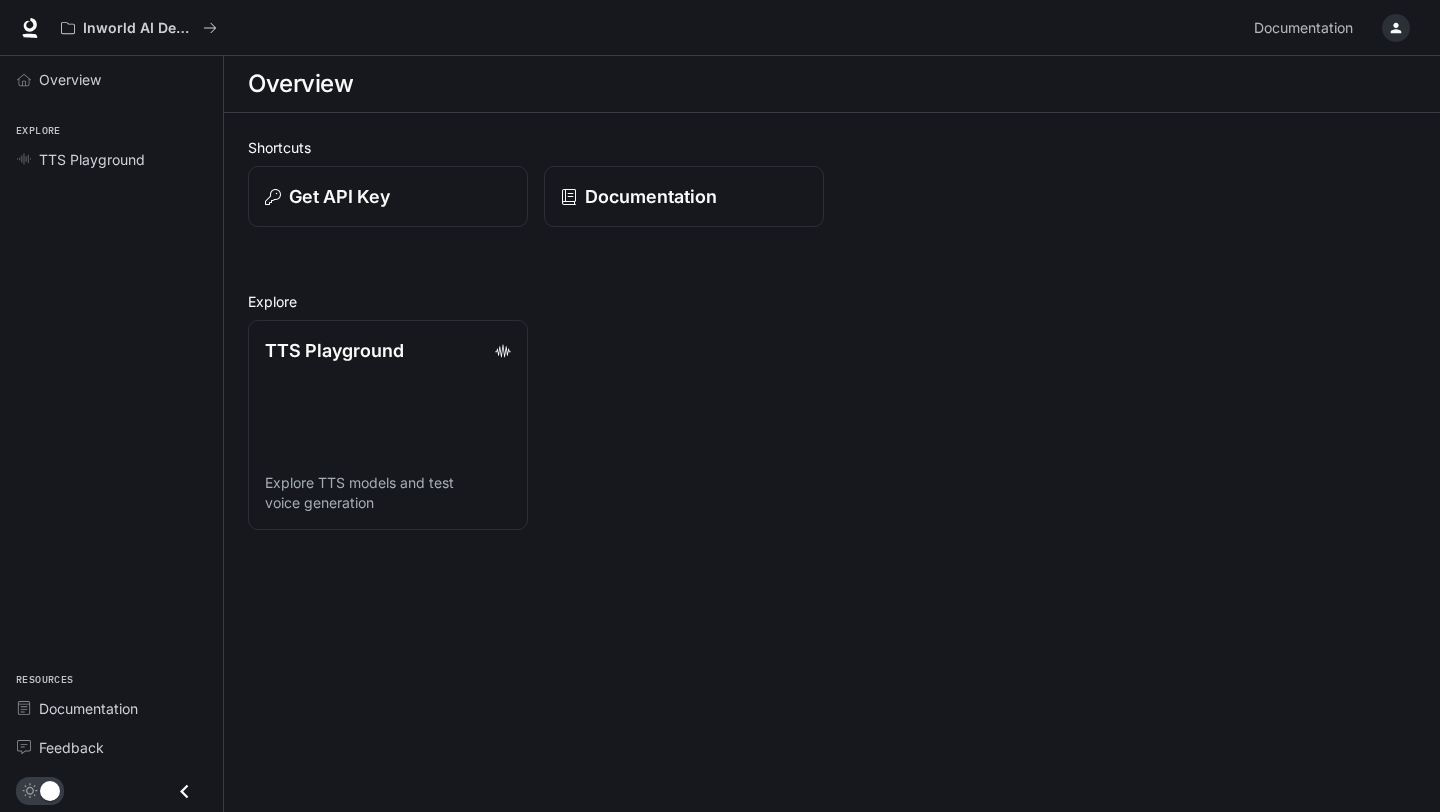 click on "Overview Explore TTS Playground Resources Documentation Feedback" at bounding box center [111, 434] 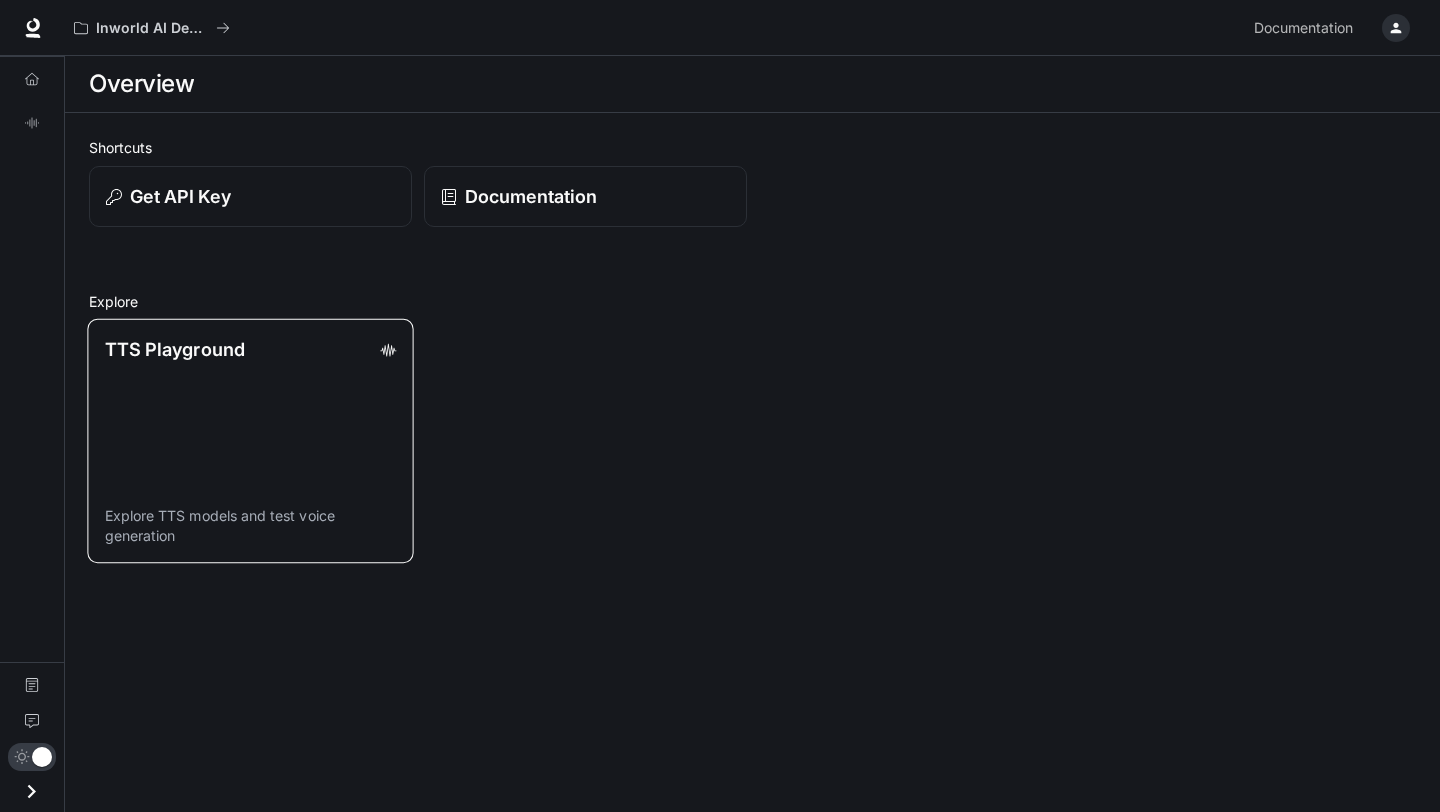 click on "TTS Playground Explore TTS models and test voice generation" at bounding box center [250, 441] 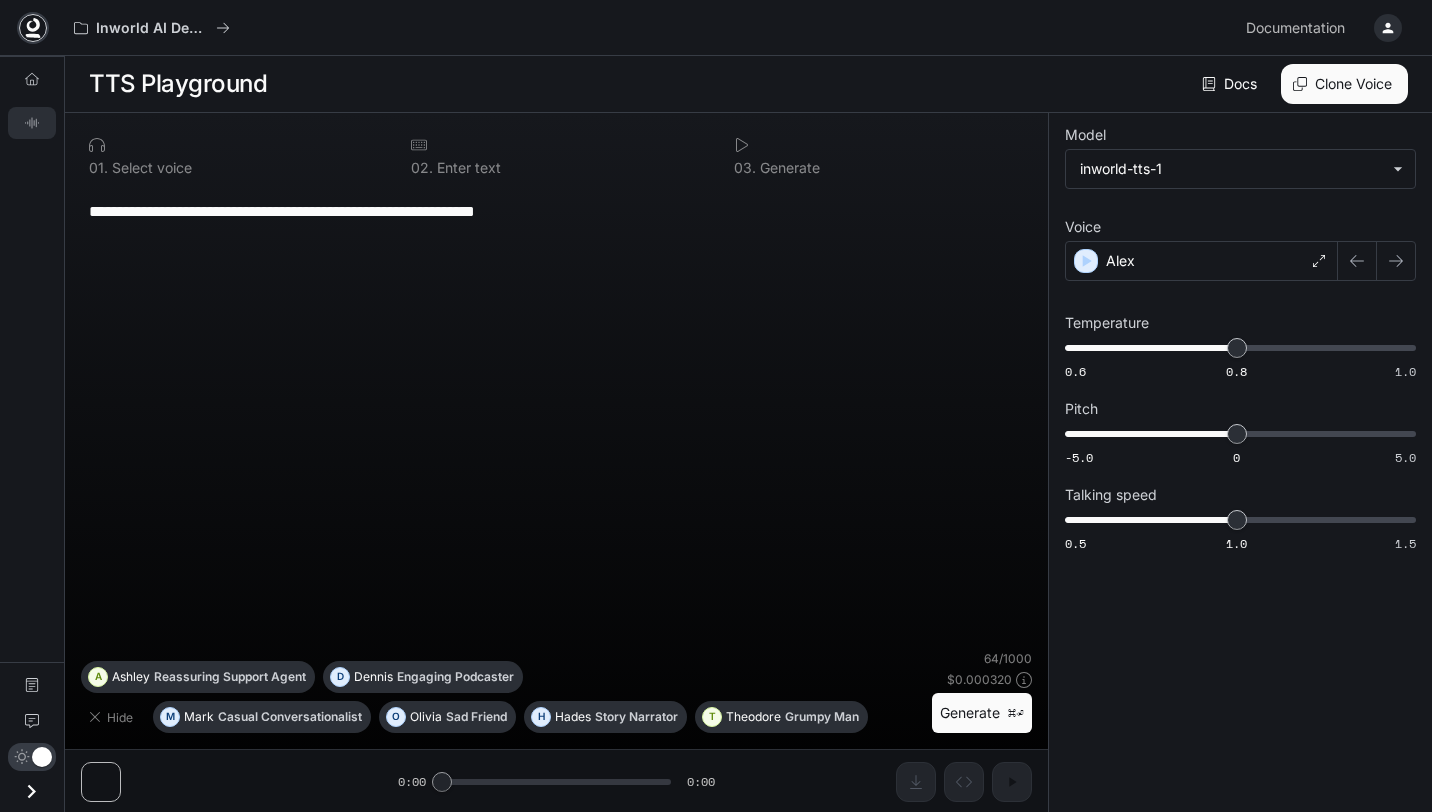 click 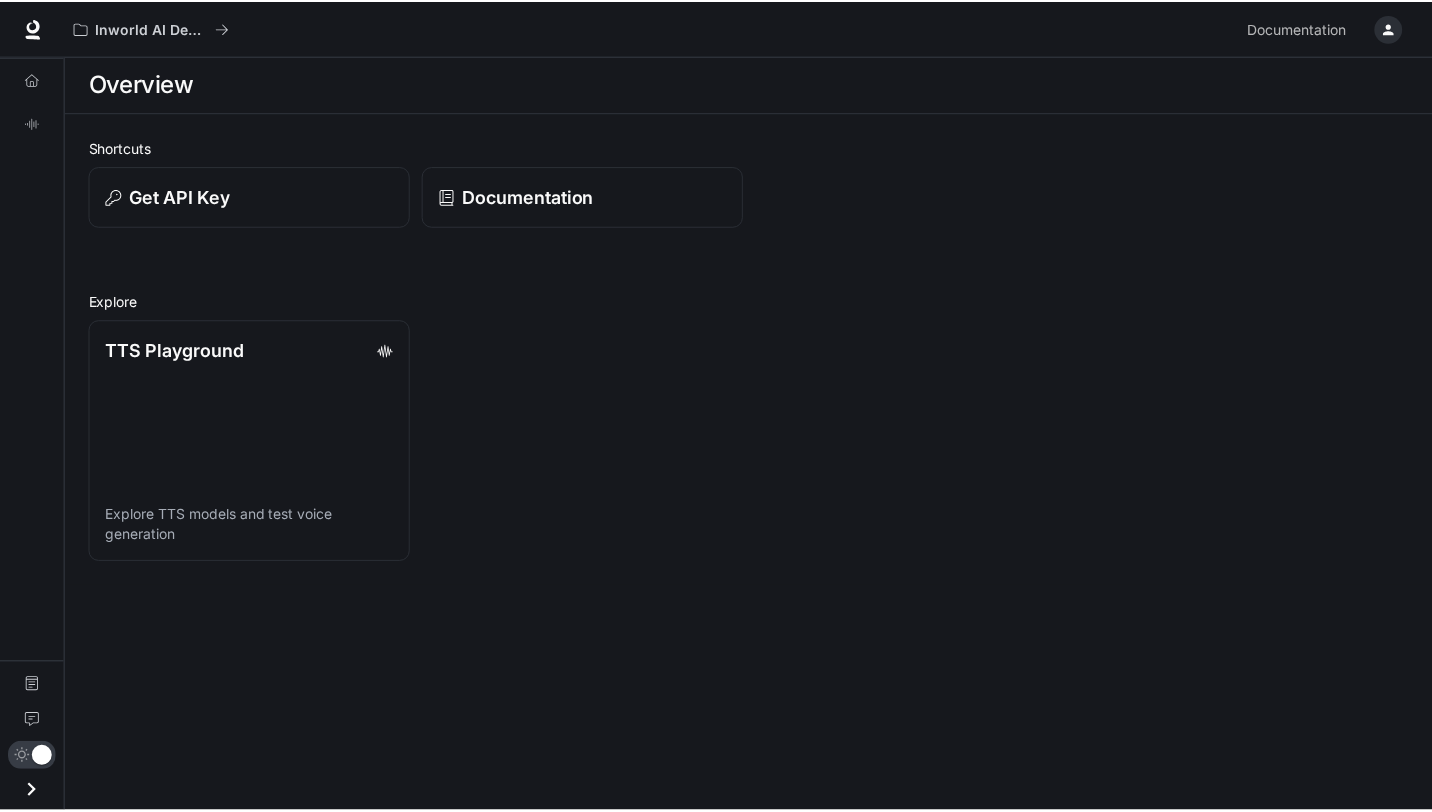 scroll, scrollTop: 0, scrollLeft: 0, axis: both 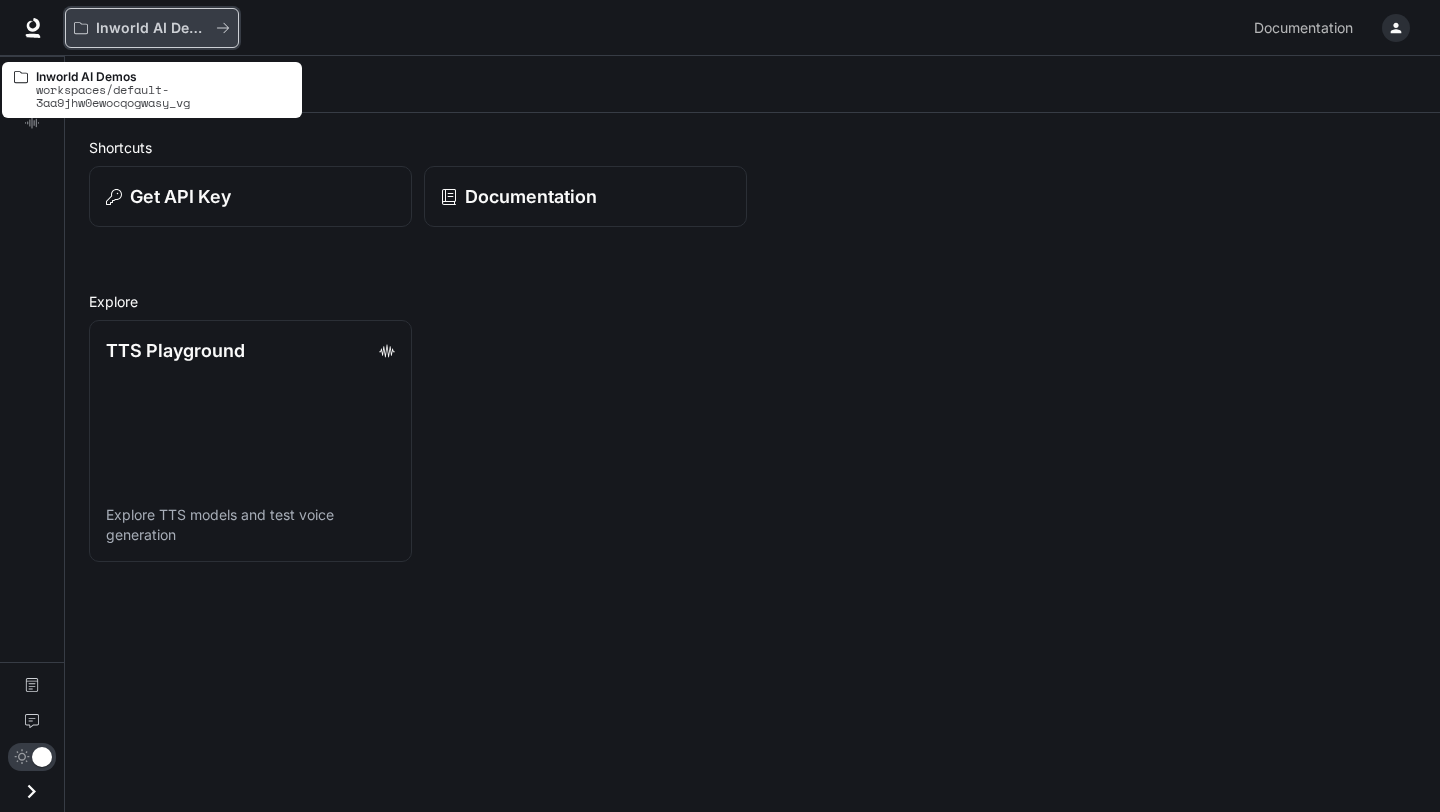 click on "Inworld AI Demos" at bounding box center [145, 28] 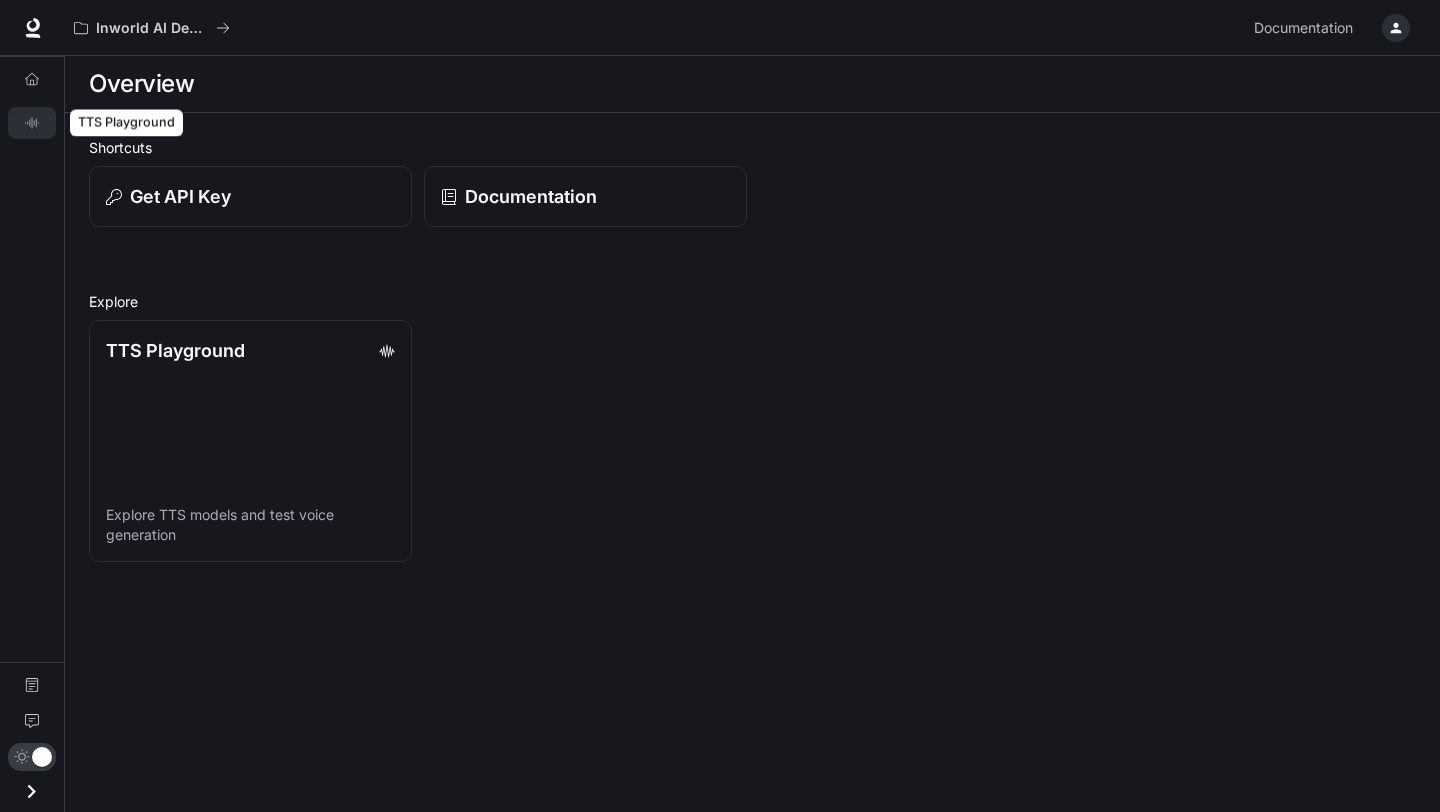 click 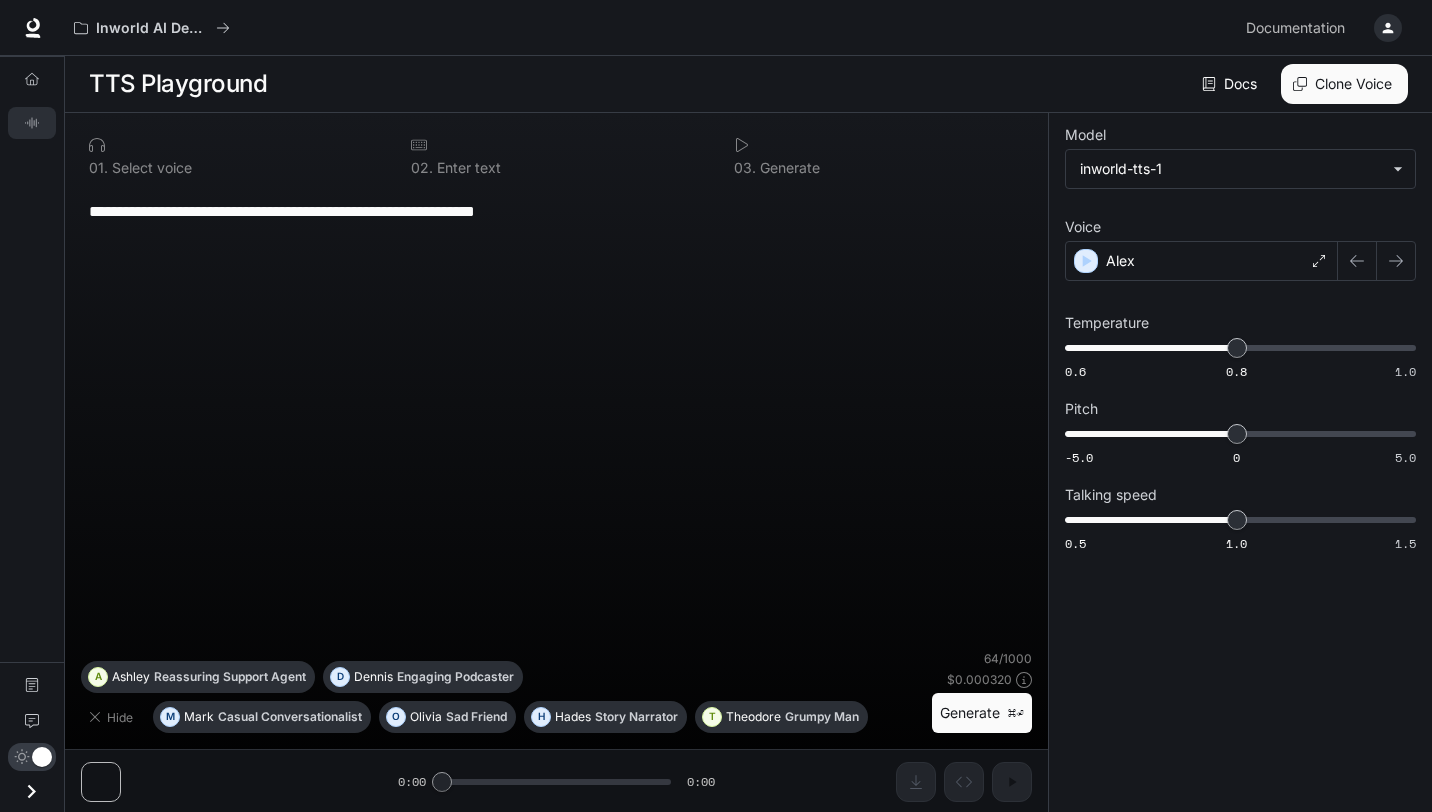 scroll, scrollTop: 1, scrollLeft: 0, axis: vertical 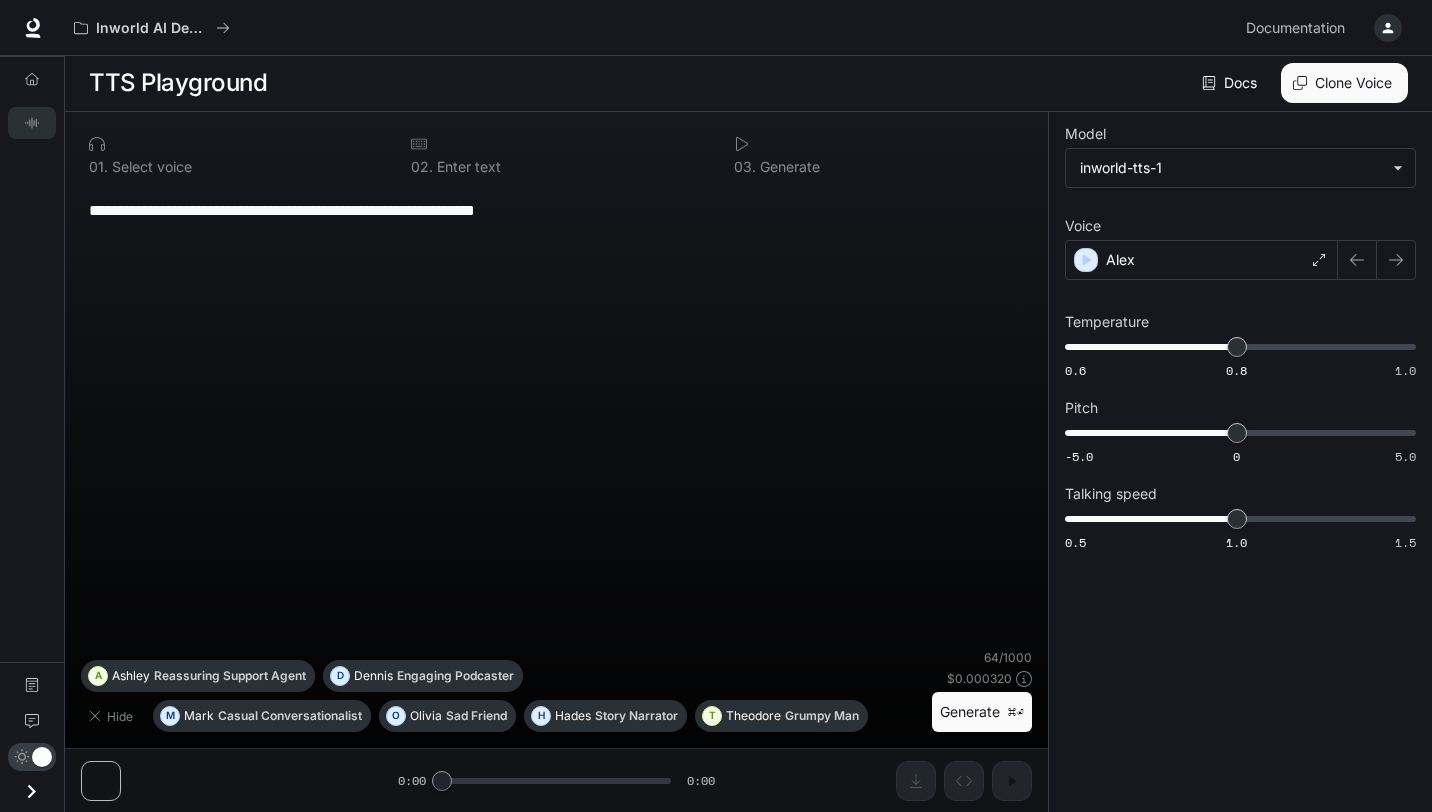 click 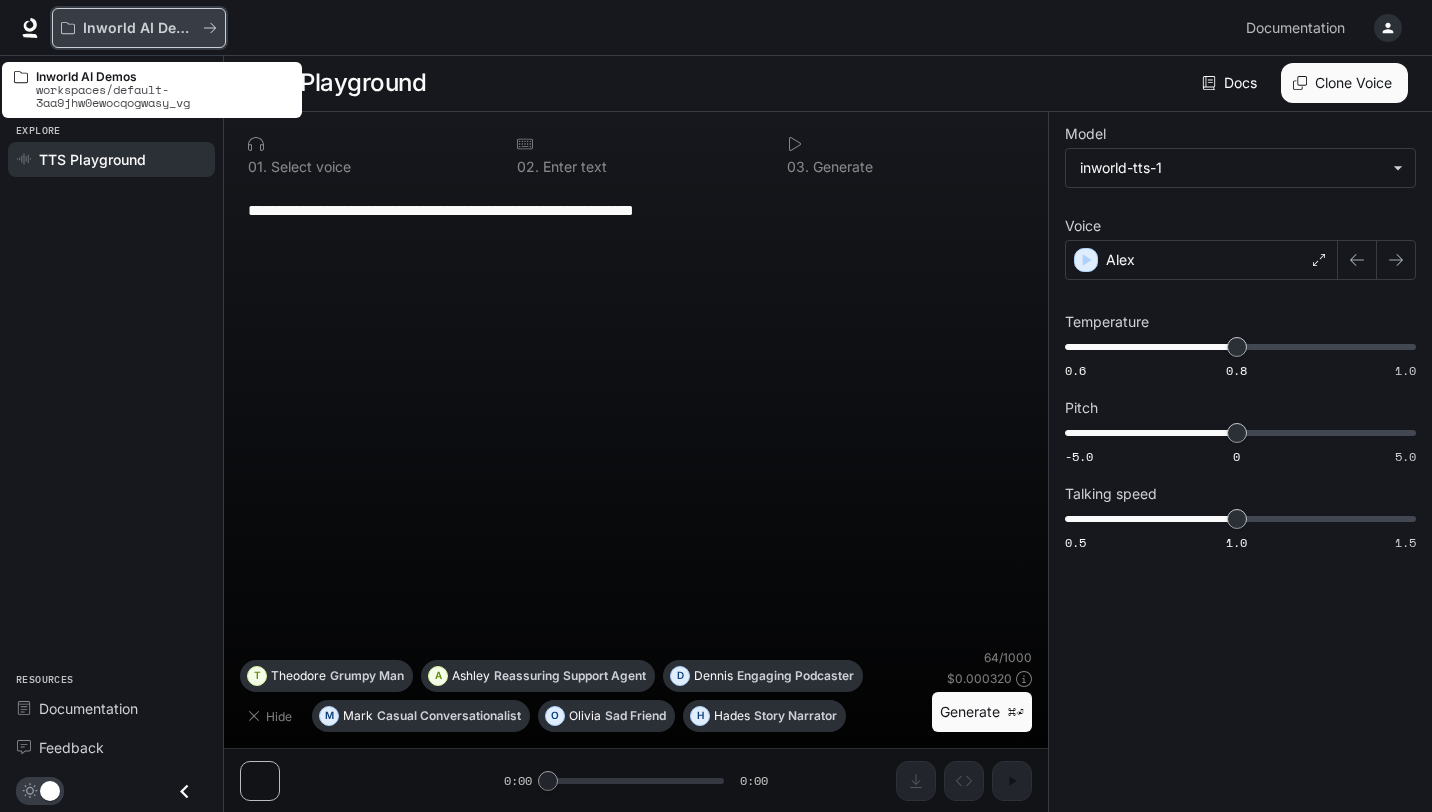 click 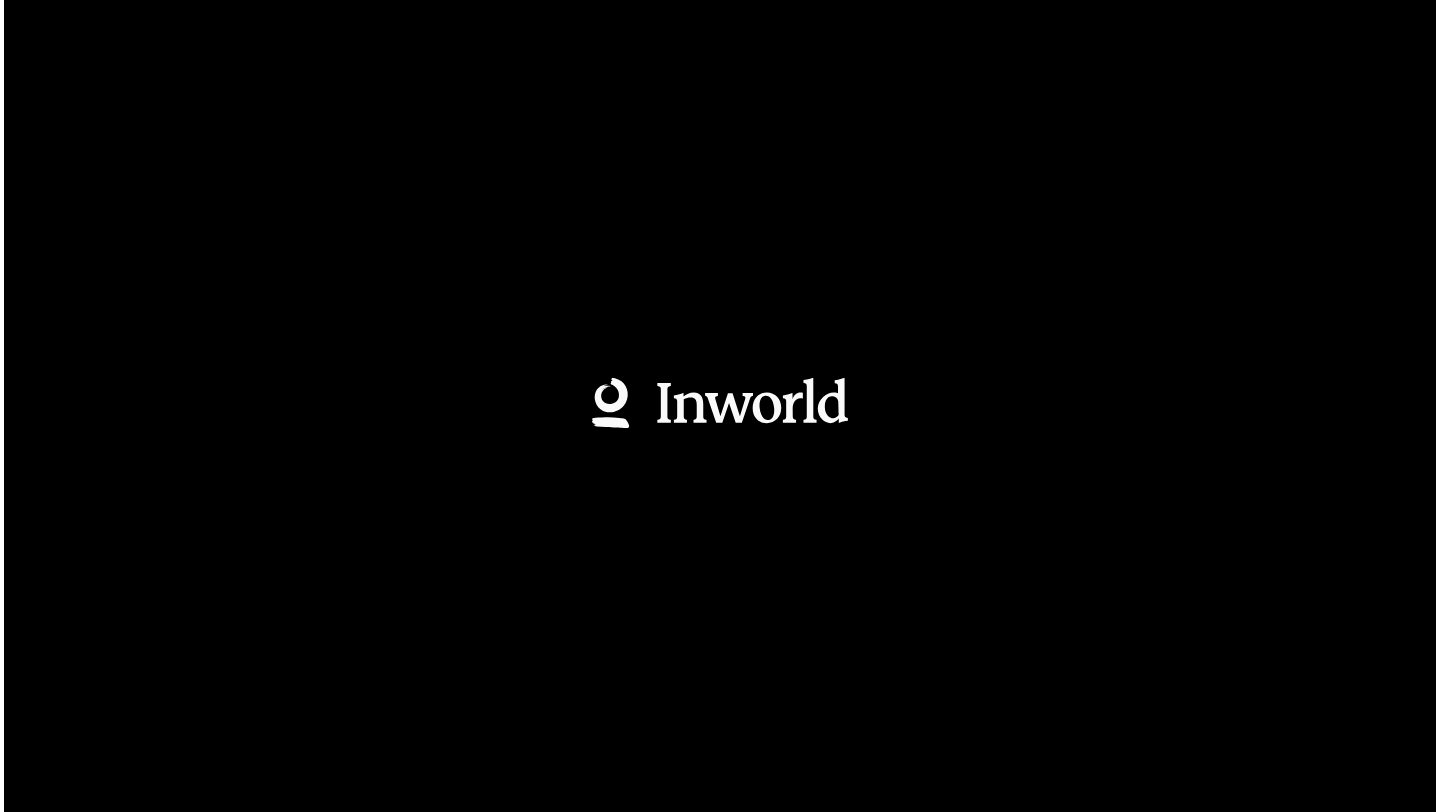 scroll, scrollTop: 0, scrollLeft: 0, axis: both 